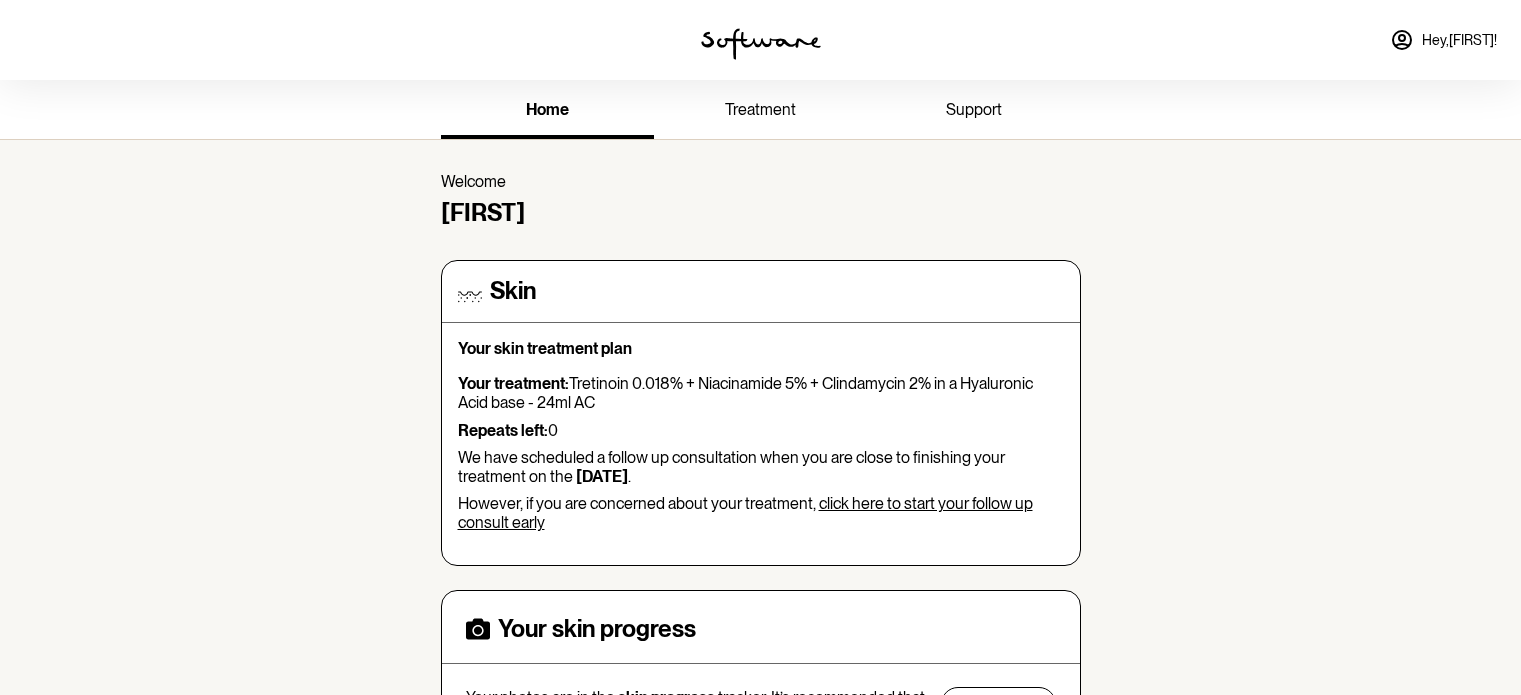 scroll, scrollTop: 0, scrollLeft: 0, axis: both 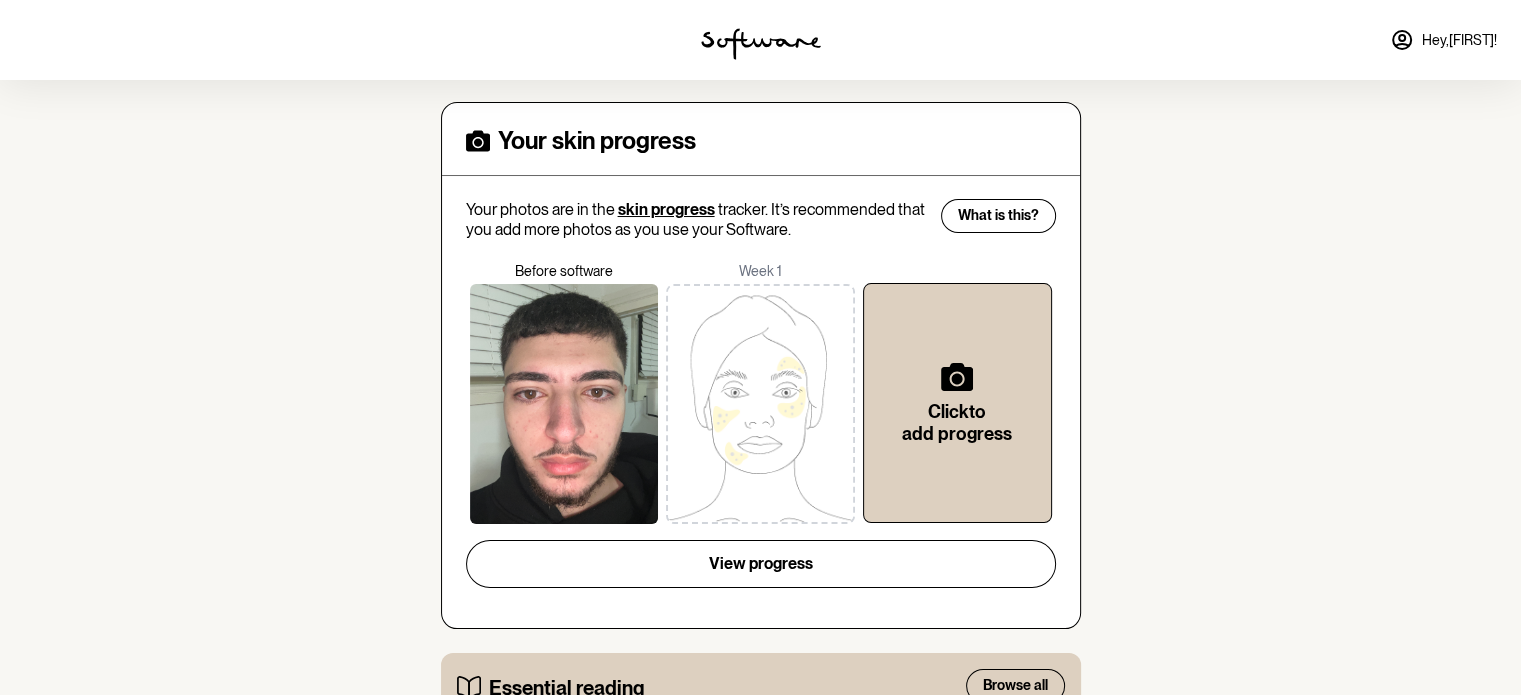 click at bounding box center (760, 404) 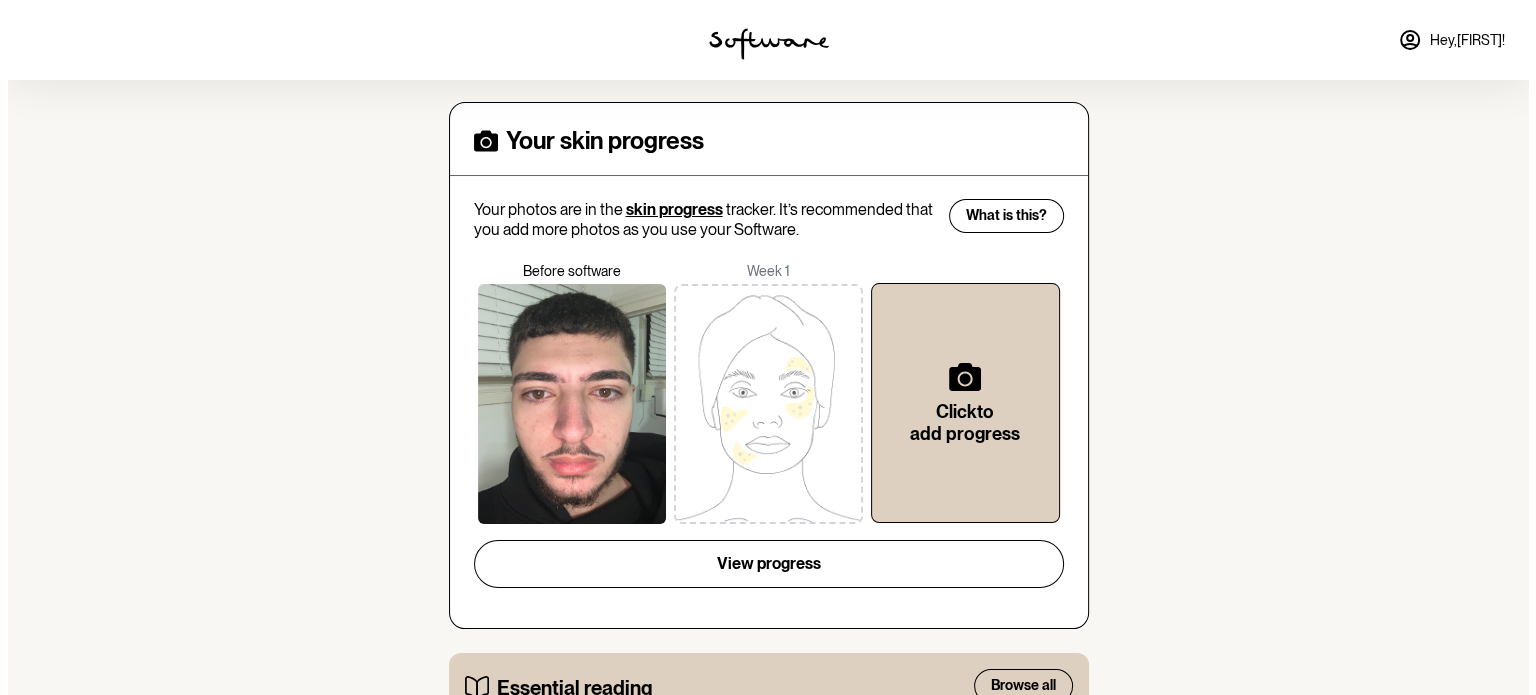 scroll, scrollTop: 0, scrollLeft: 0, axis: both 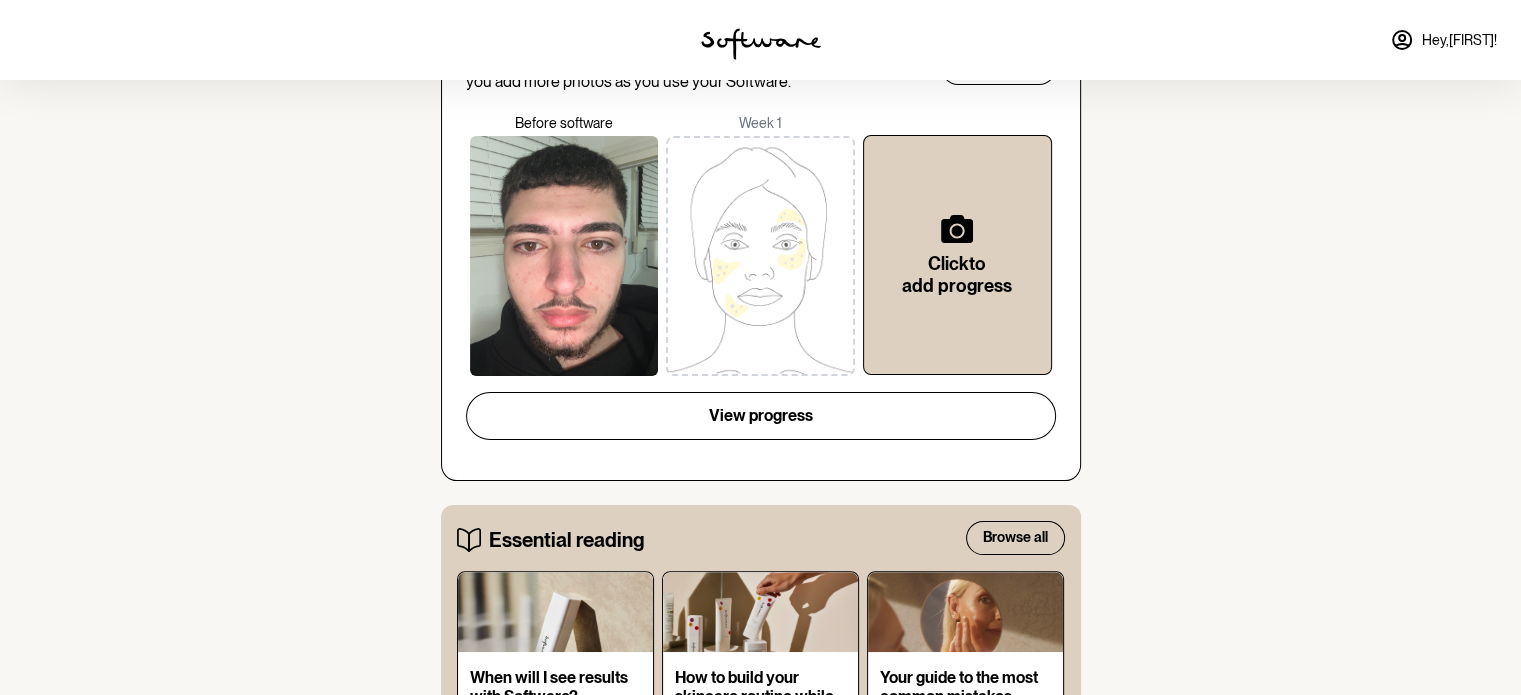 click at bounding box center [564, 256] 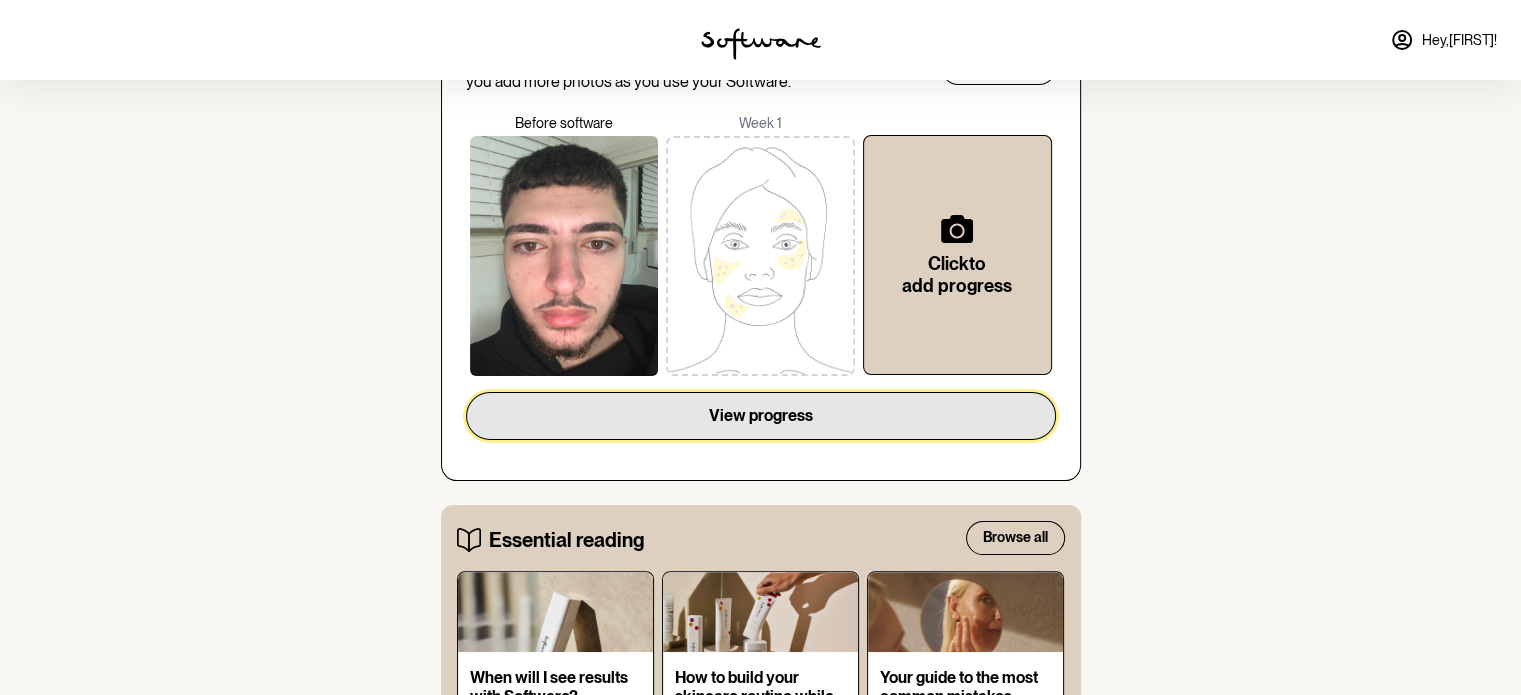 click on "View progress" at bounding box center [761, 416] 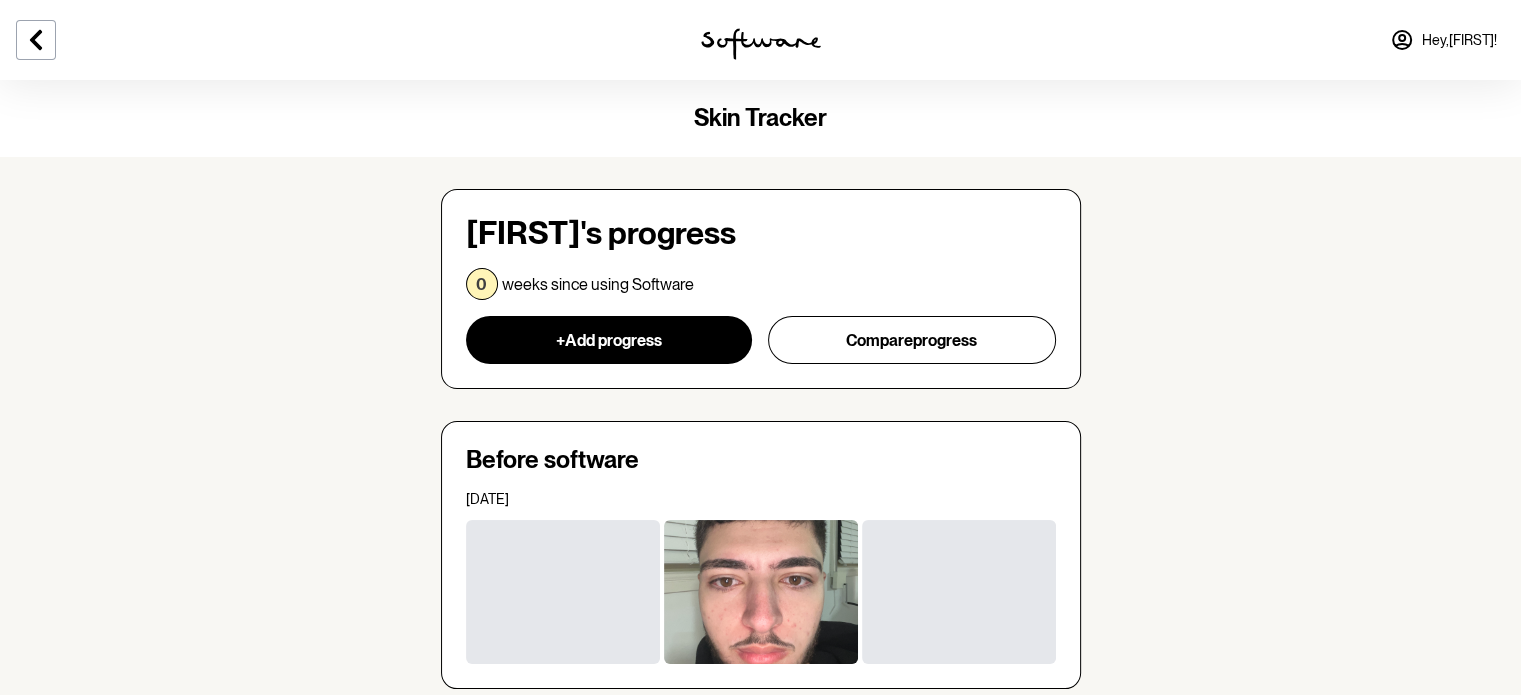 scroll, scrollTop: 56, scrollLeft: 0, axis: vertical 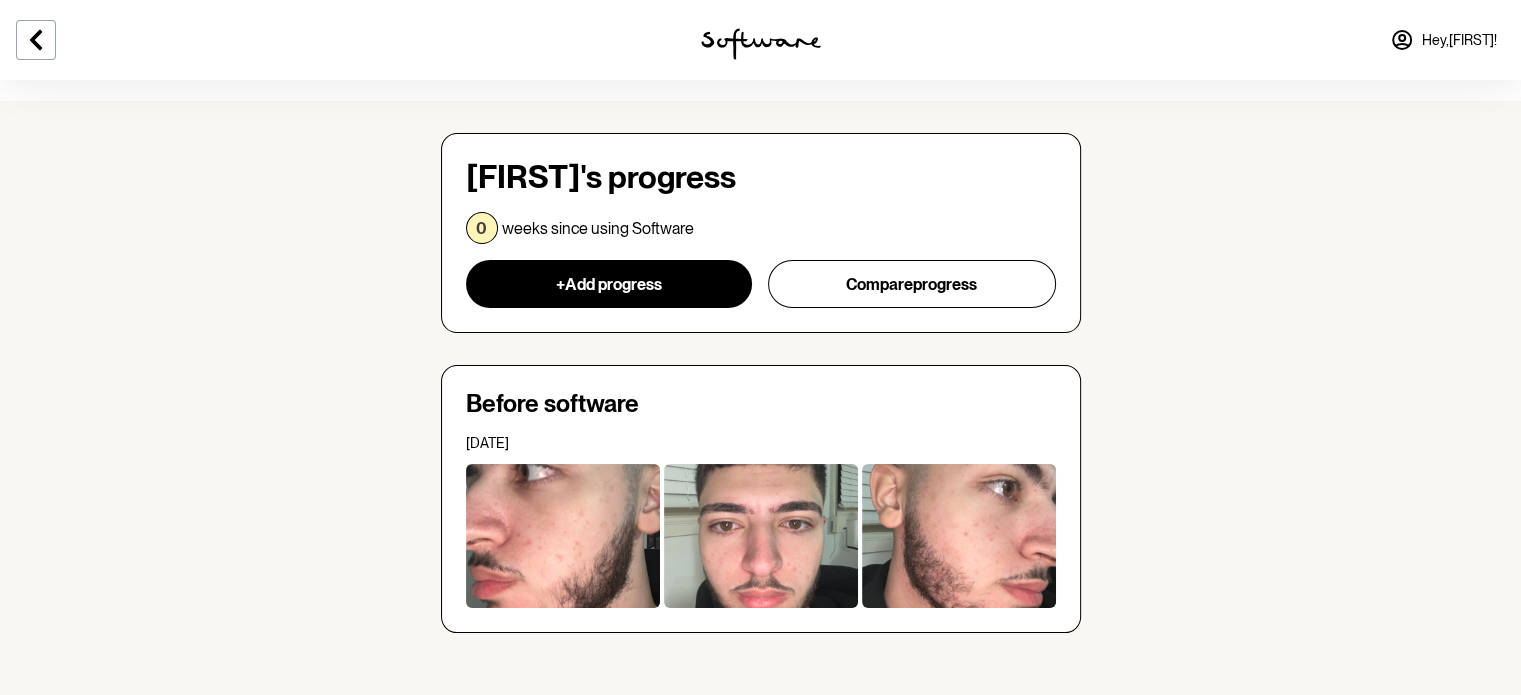 click at bounding box center (563, 536) 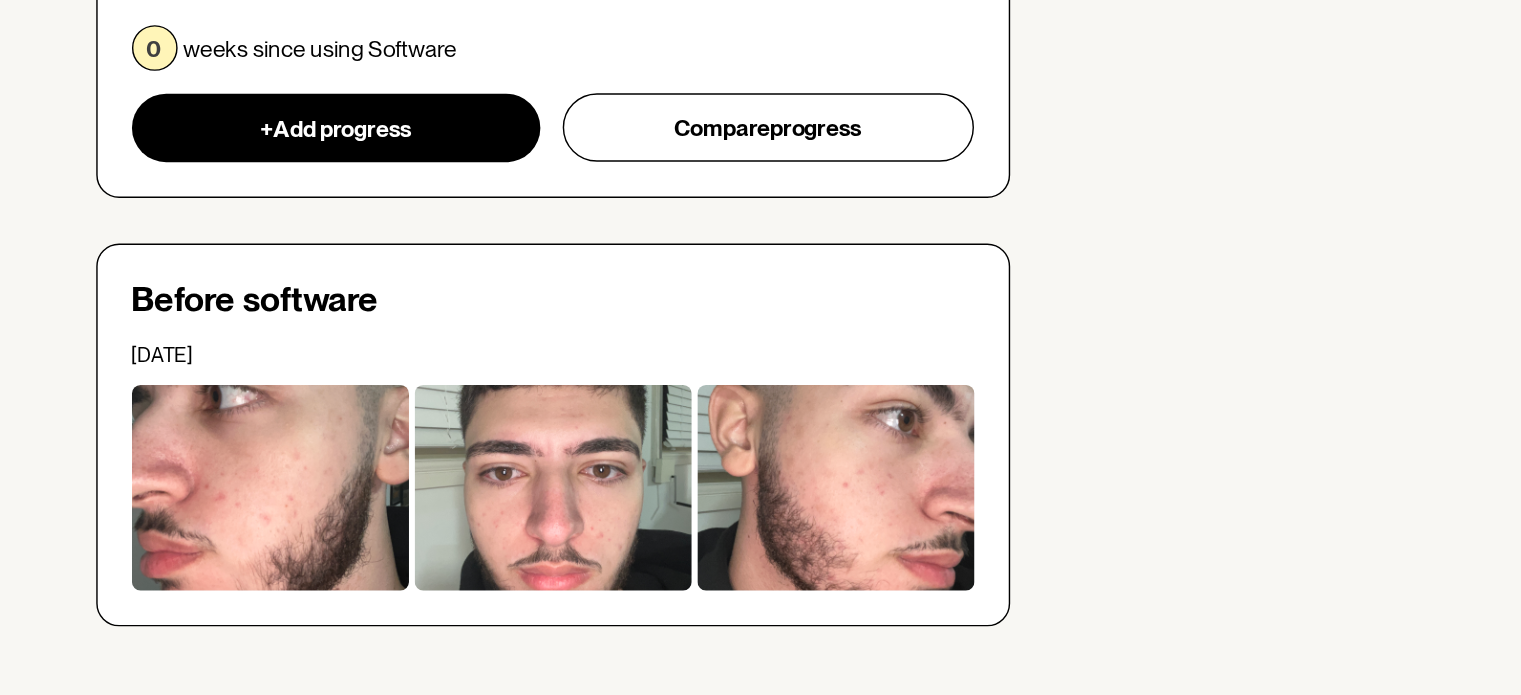 scroll, scrollTop: 56, scrollLeft: 0, axis: vertical 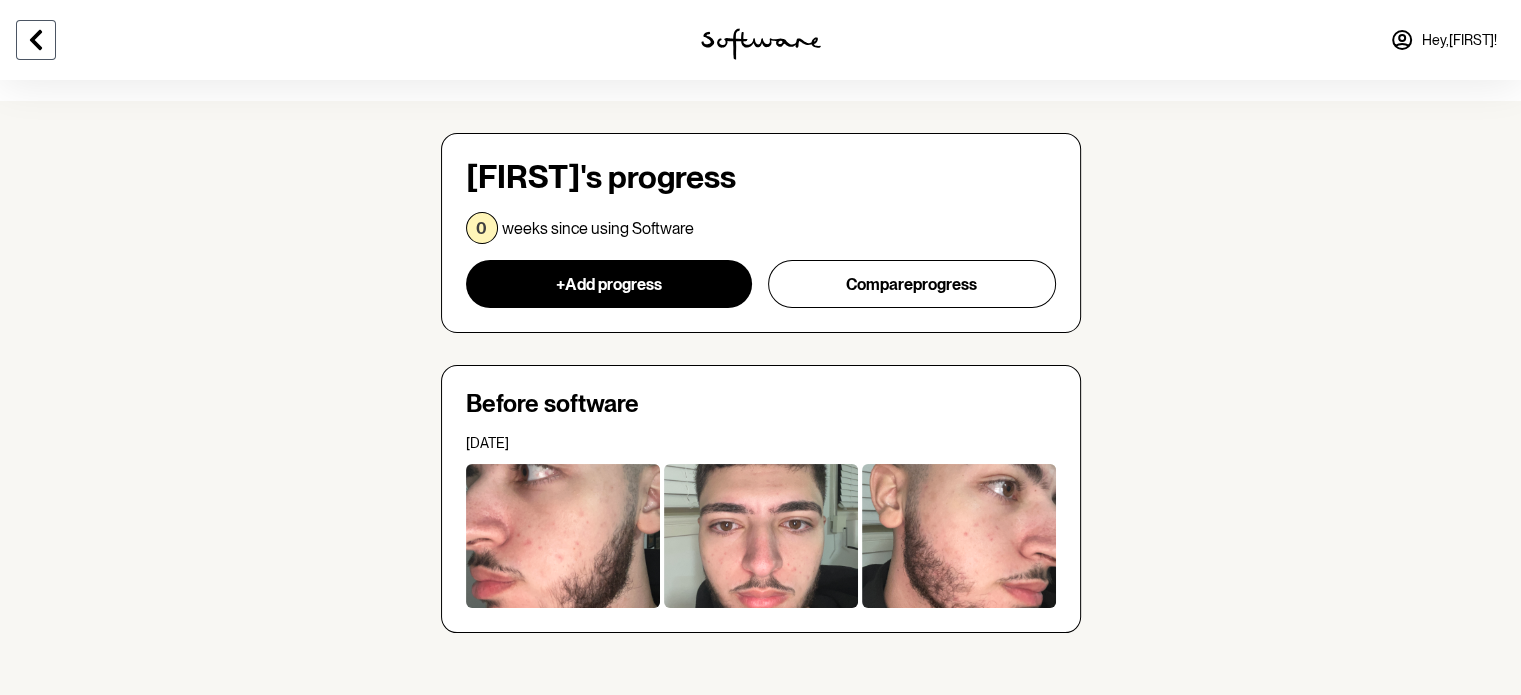 click 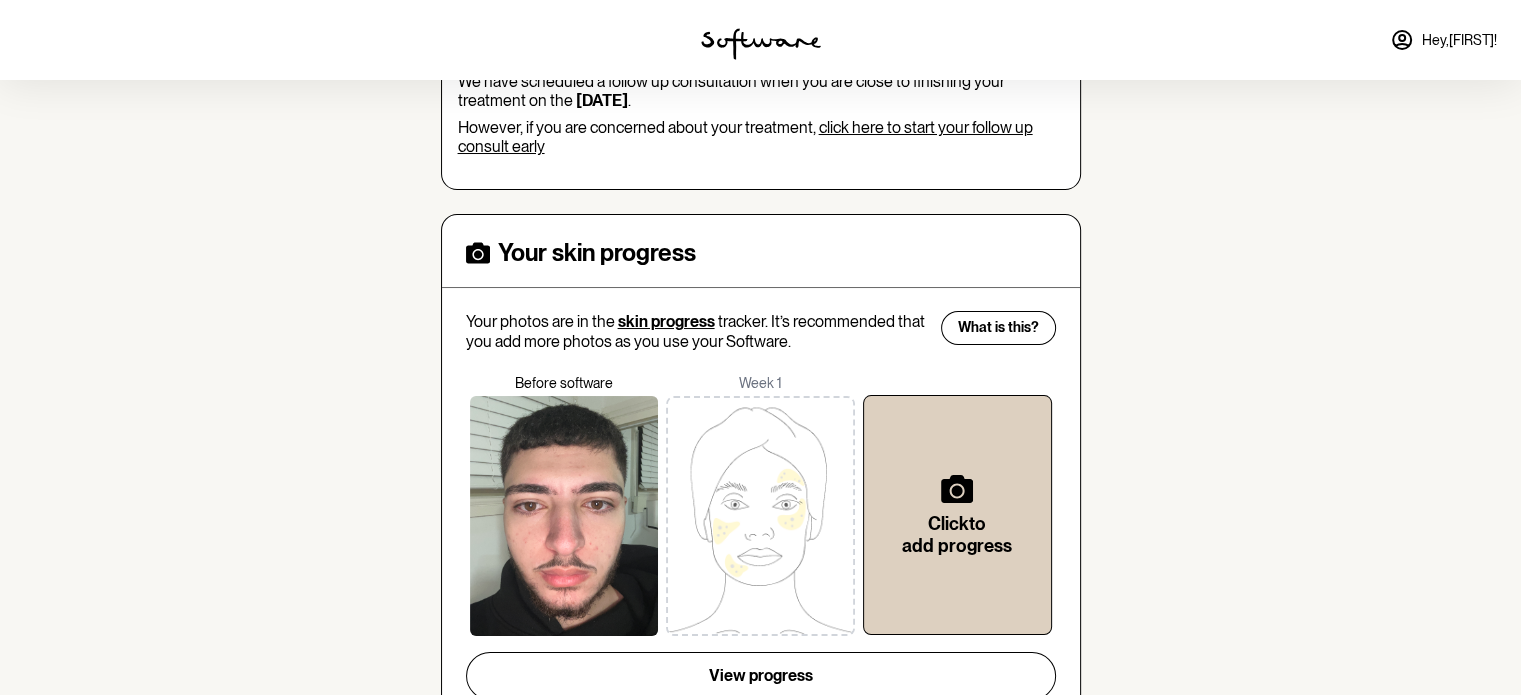 scroll, scrollTop: 375, scrollLeft: 0, axis: vertical 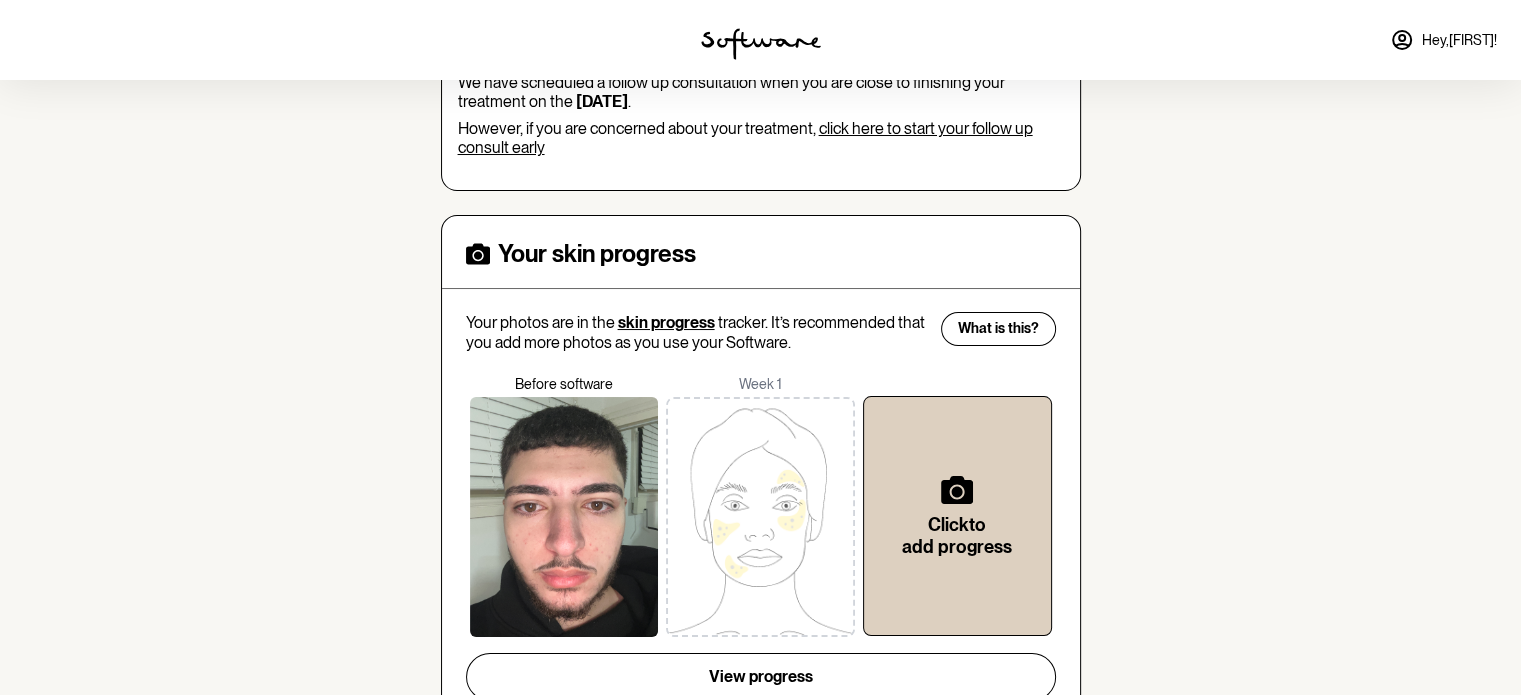 click at bounding box center (564, 517) 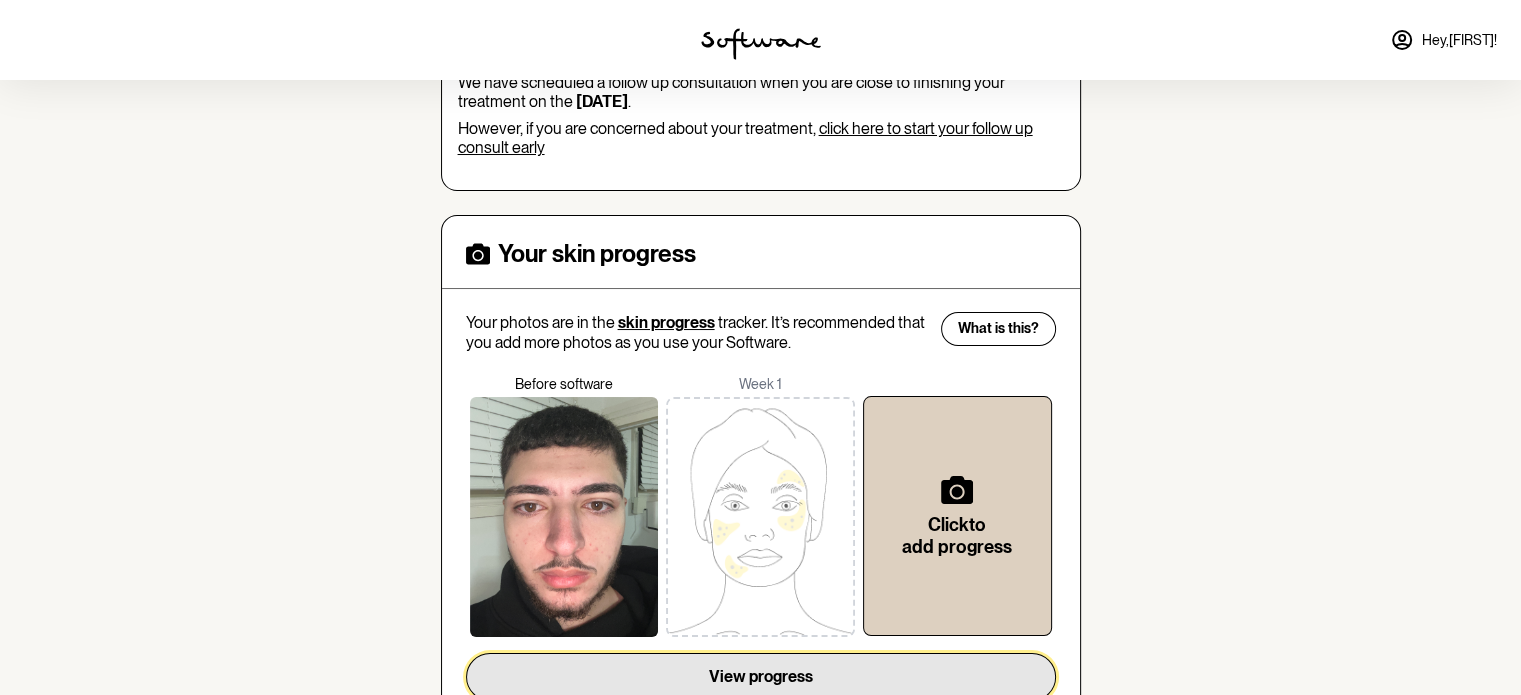 click on "View progress" at bounding box center (761, 677) 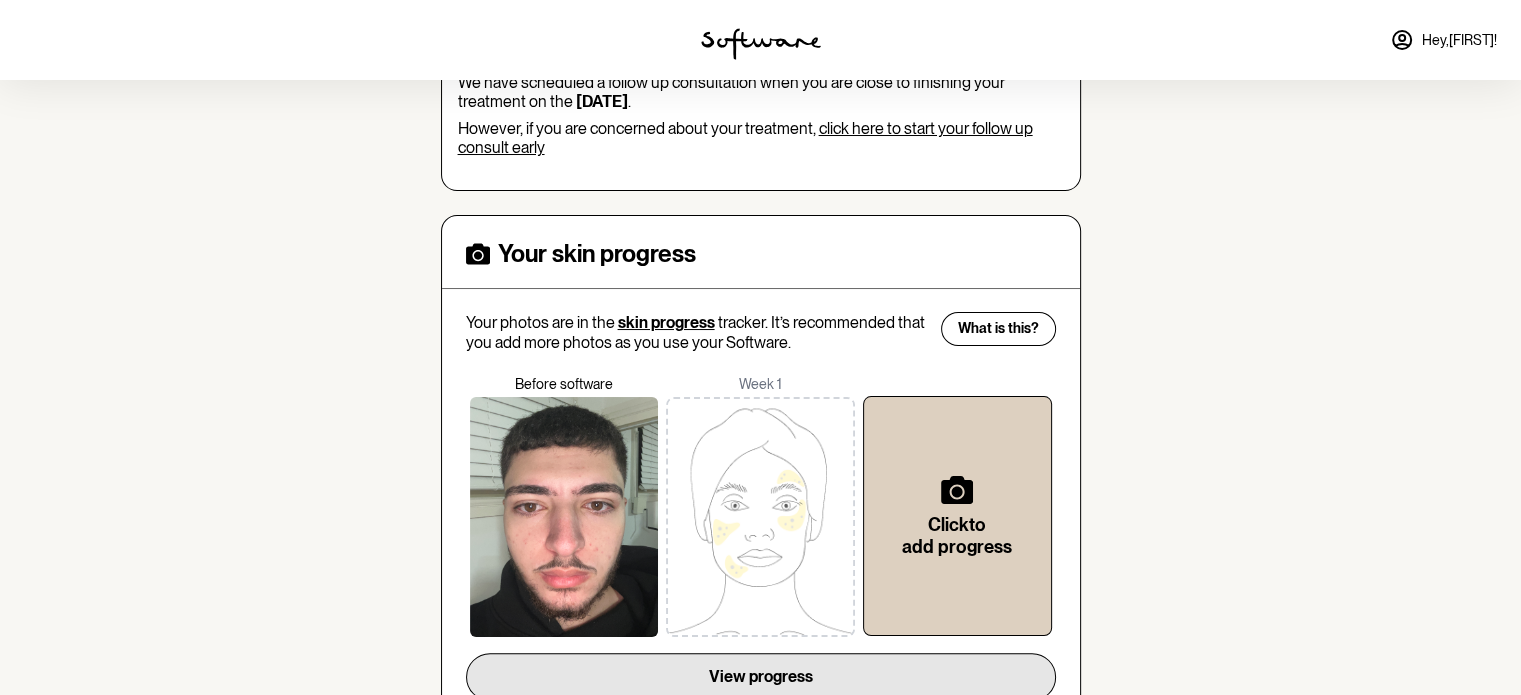 scroll, scrollTop: 0, scrollLeft: 0, axis: both 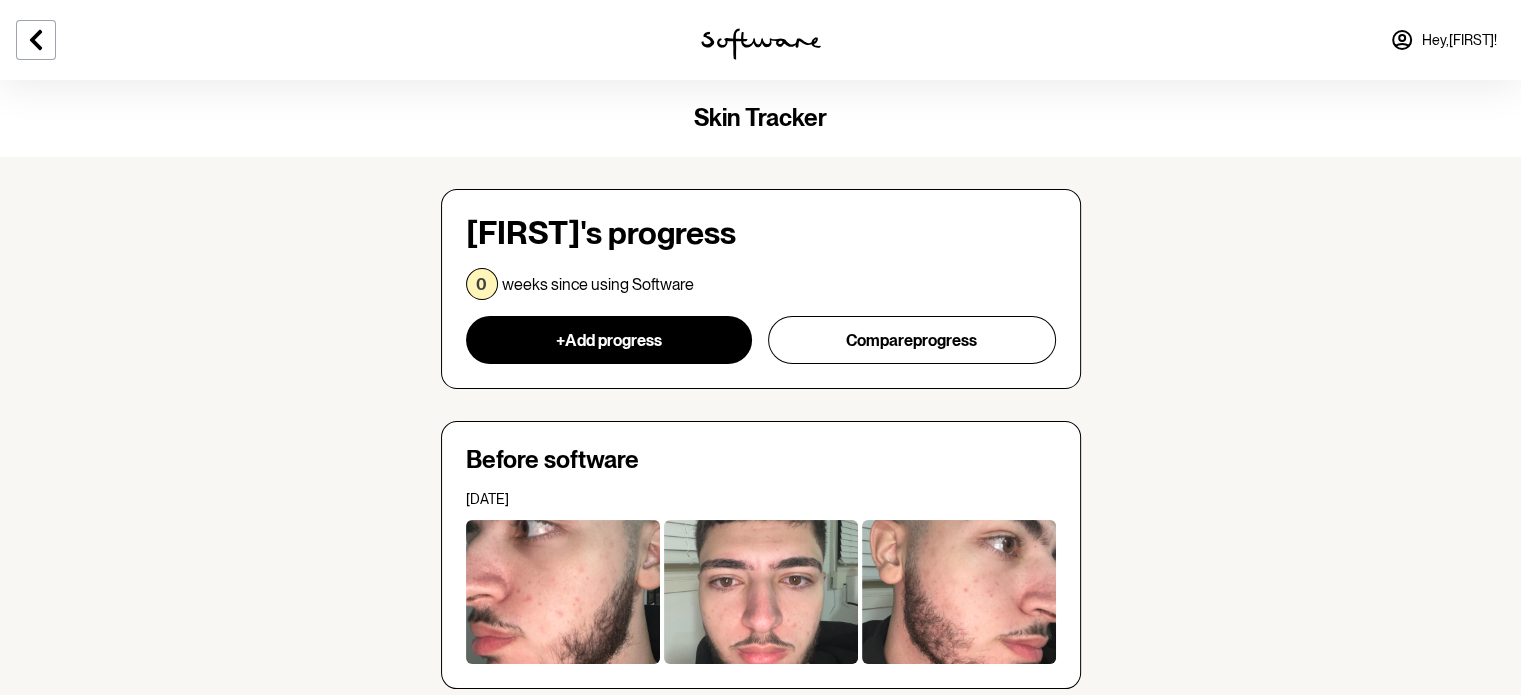 click at bounding box center (563, 592) 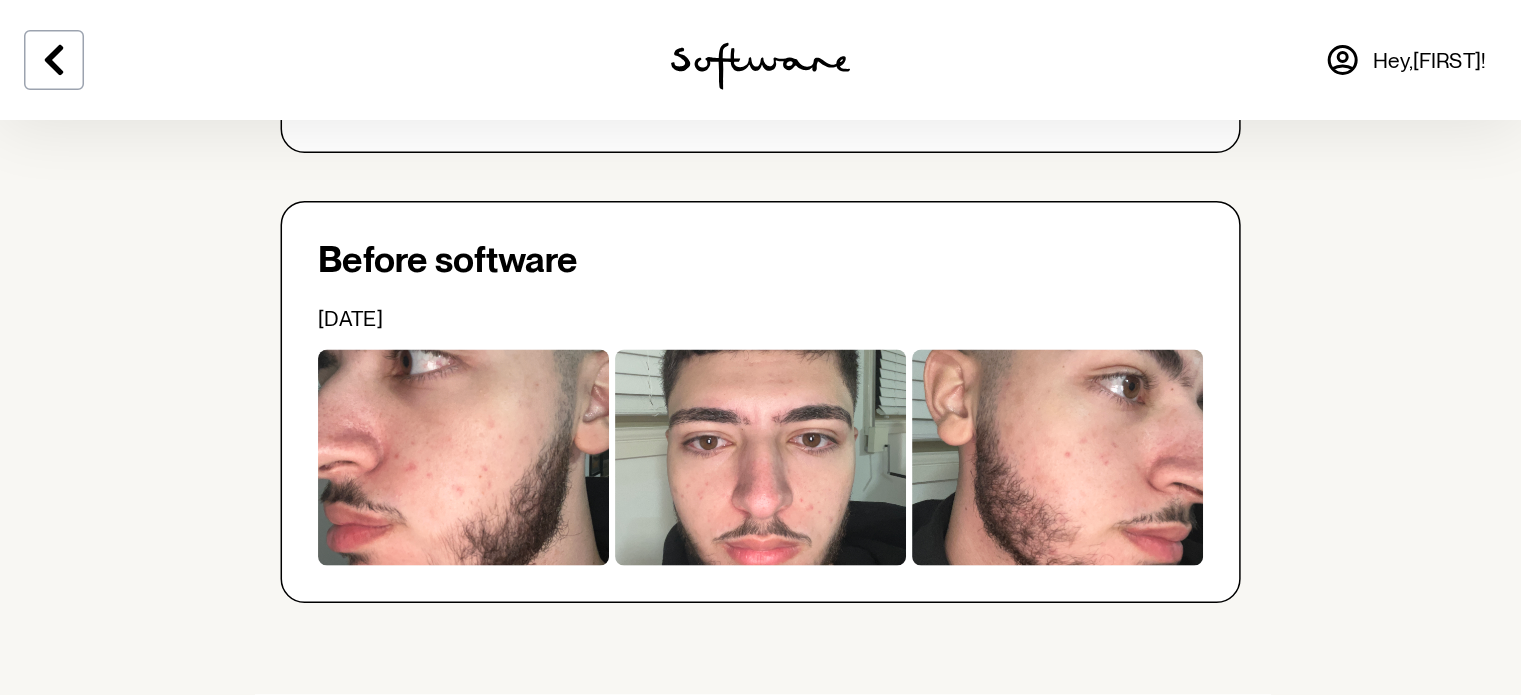 scroll, scrollTop: 56, scrollLeft: 0, axis: vertical 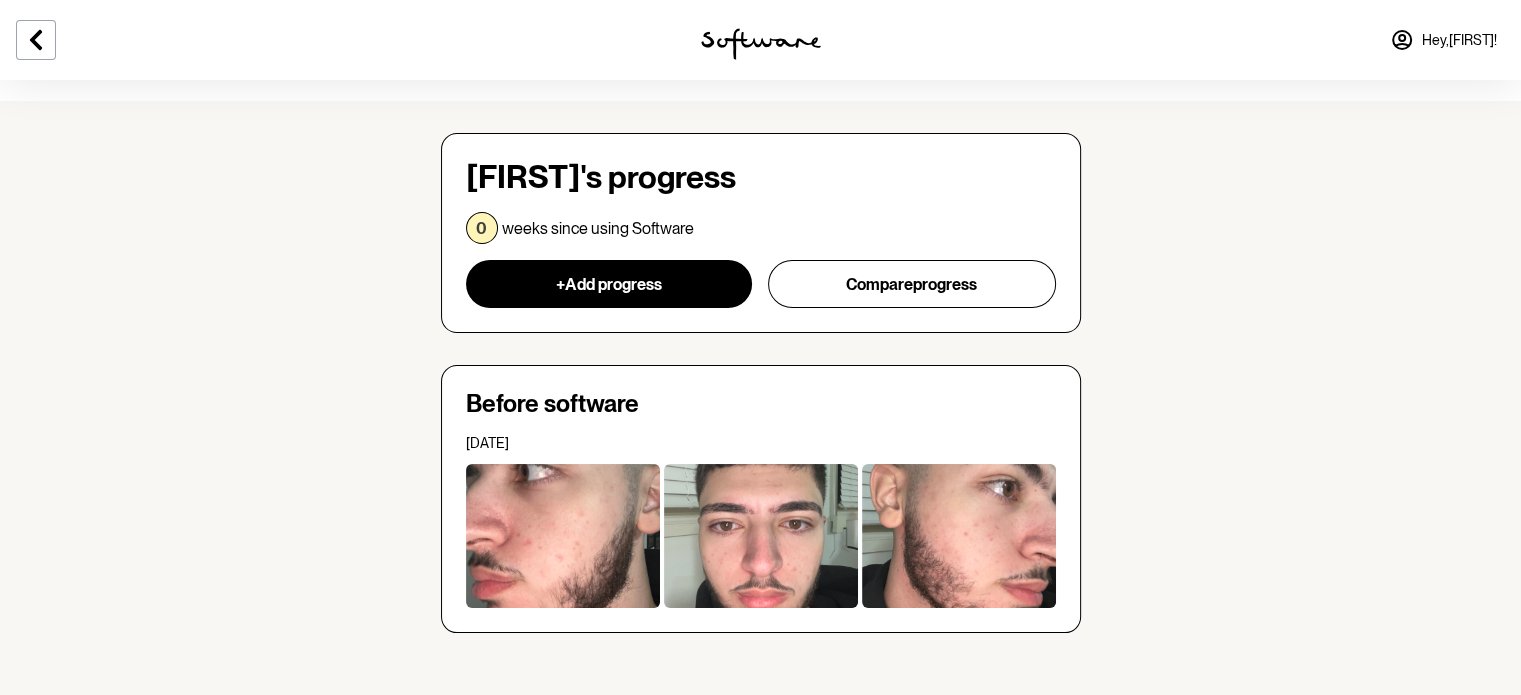 click at bounding box center [253, 40] 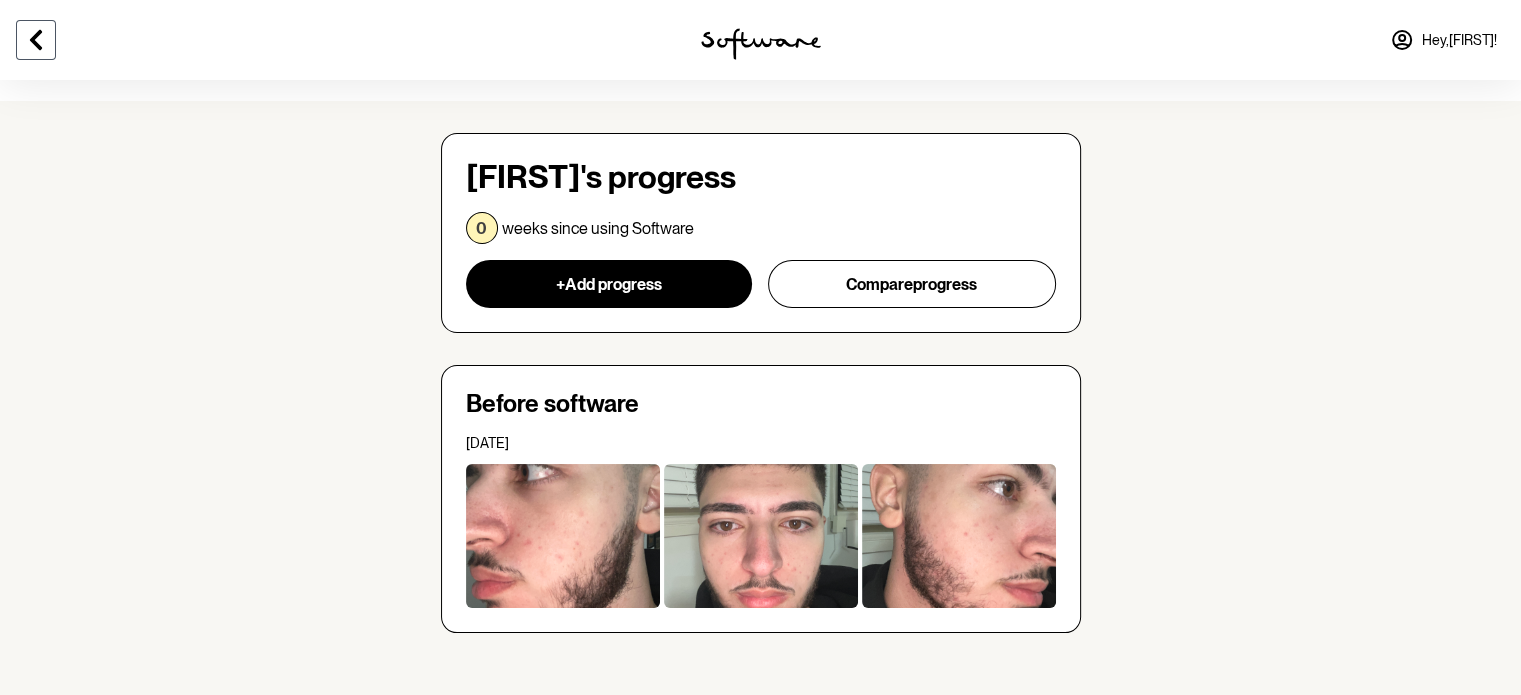 click at bounding box center [36, 40] 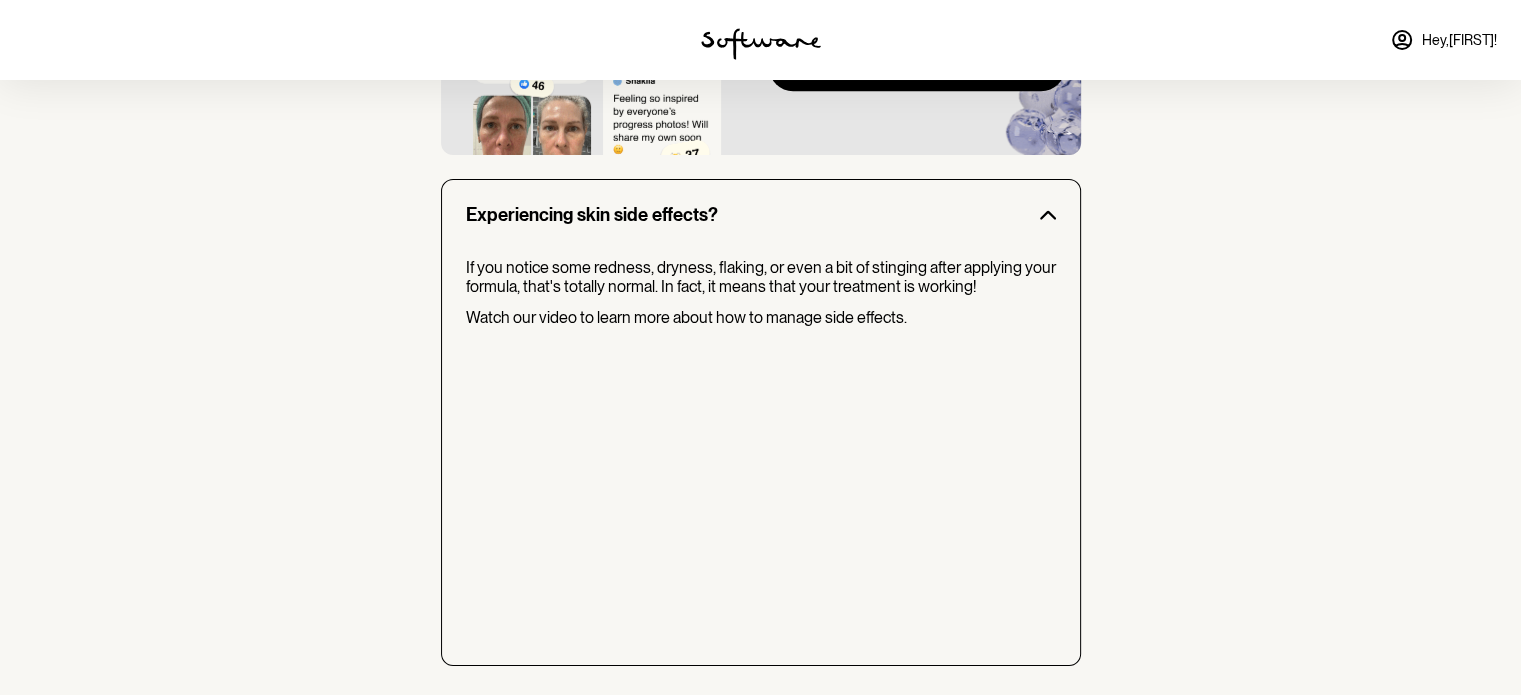 scroll, scrollTop: 1619, scrollLeft: 0, axis: vertical 